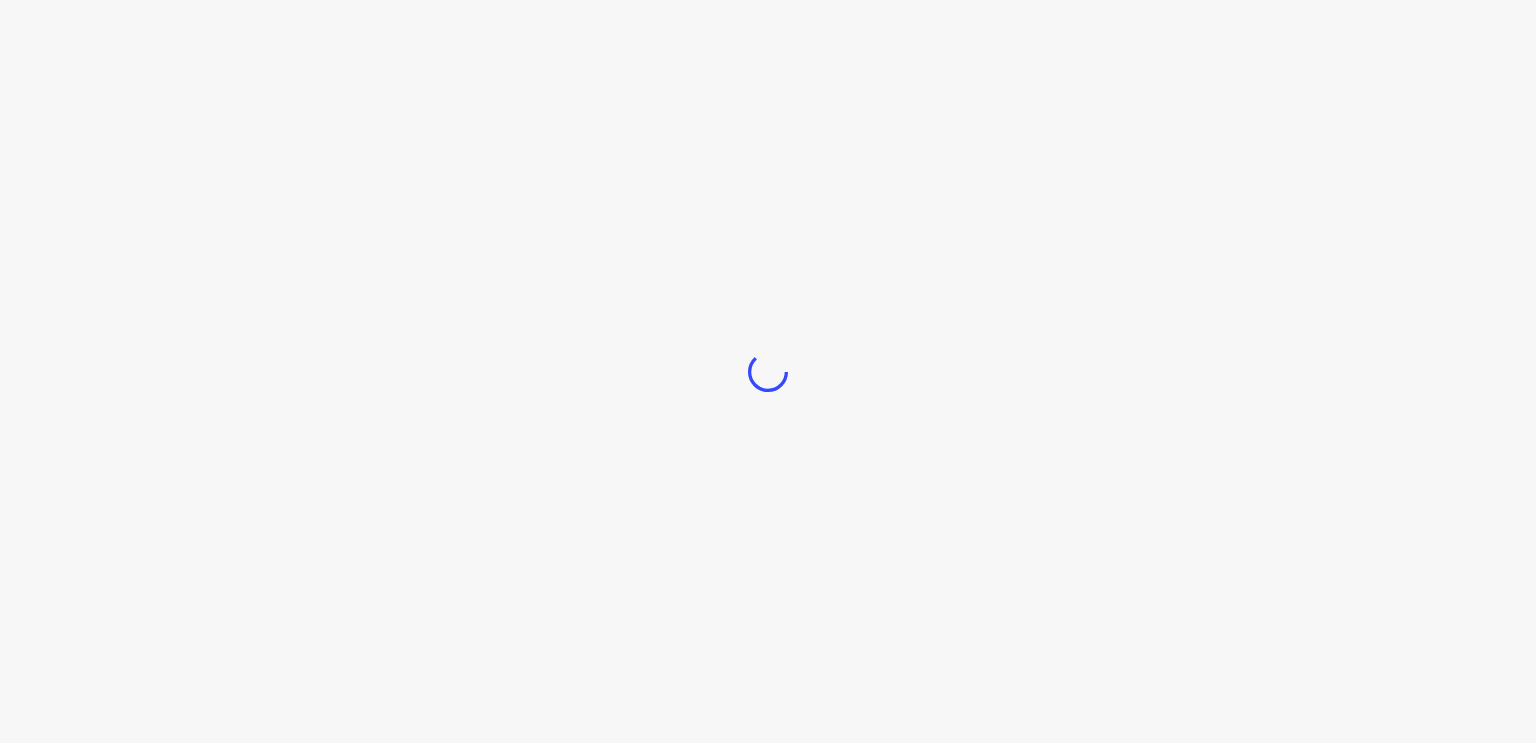 scroll, scrollTop: 0, scrollLeft: 0, axis: both 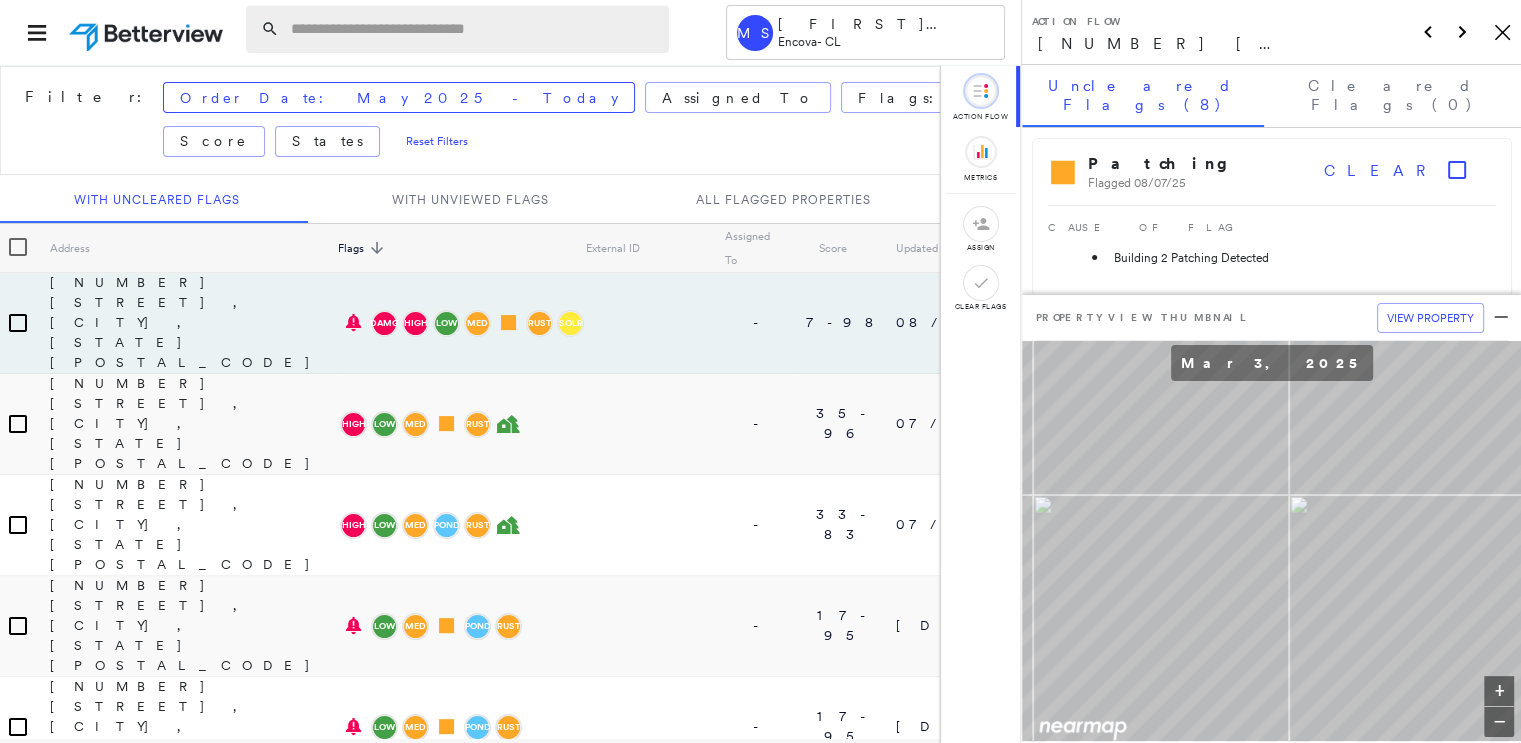 click at bounding box center [474, 29] 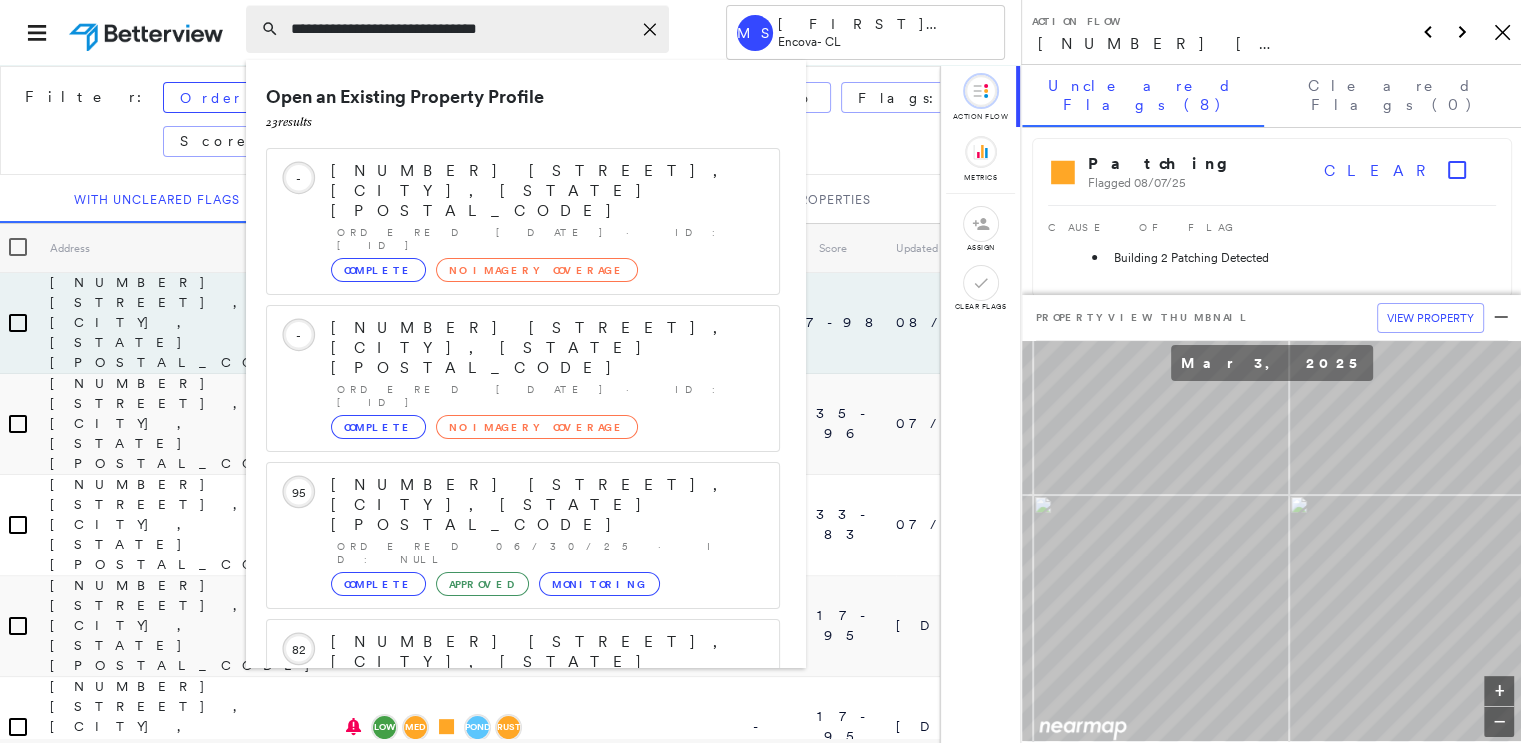click on "**********" at bounding box center [461, 29] 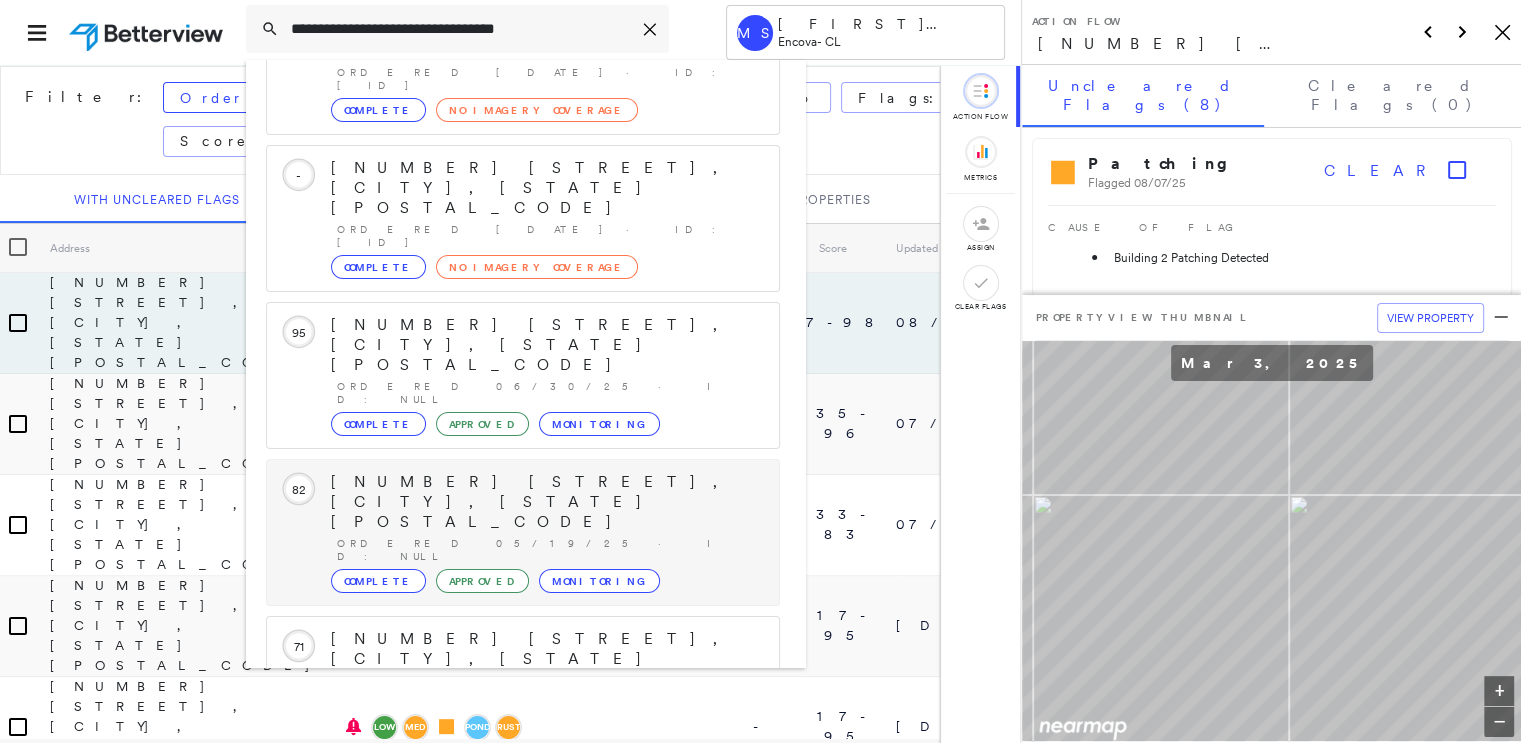 scroll, scrollTop: 208, scrollLeft: 0, axis: vertical 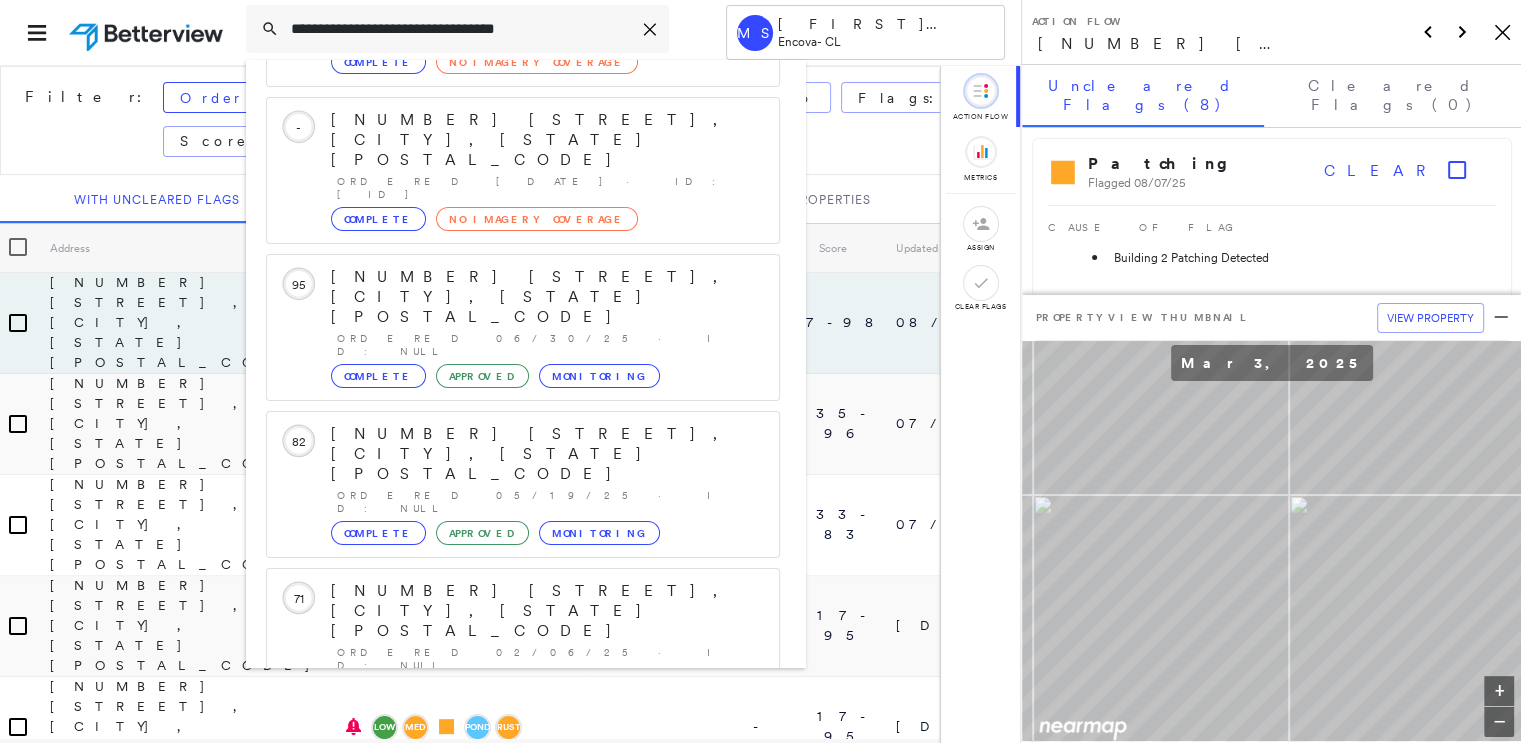 type on "**********" 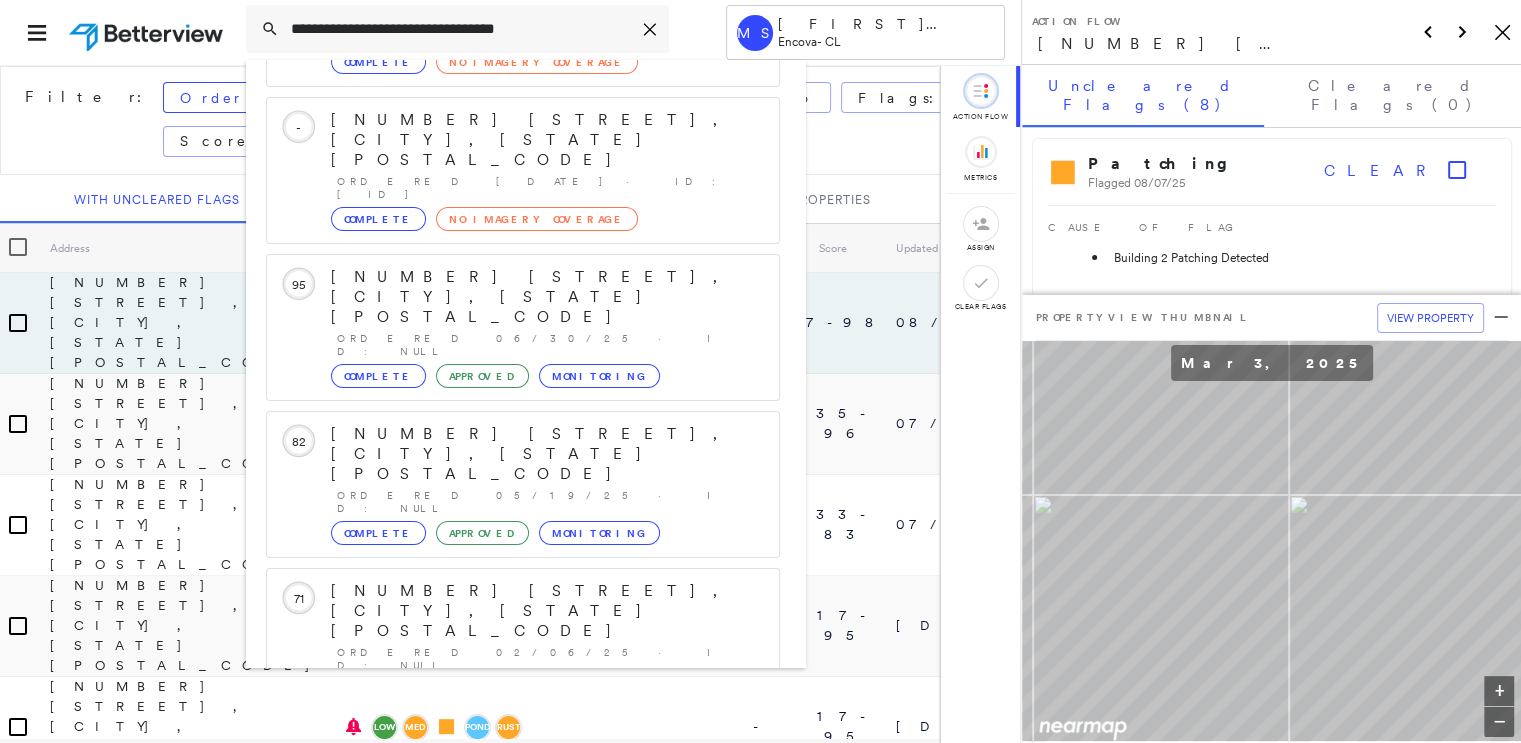 click on "Show  5  more existing properties" at bounding box center (524, 758) 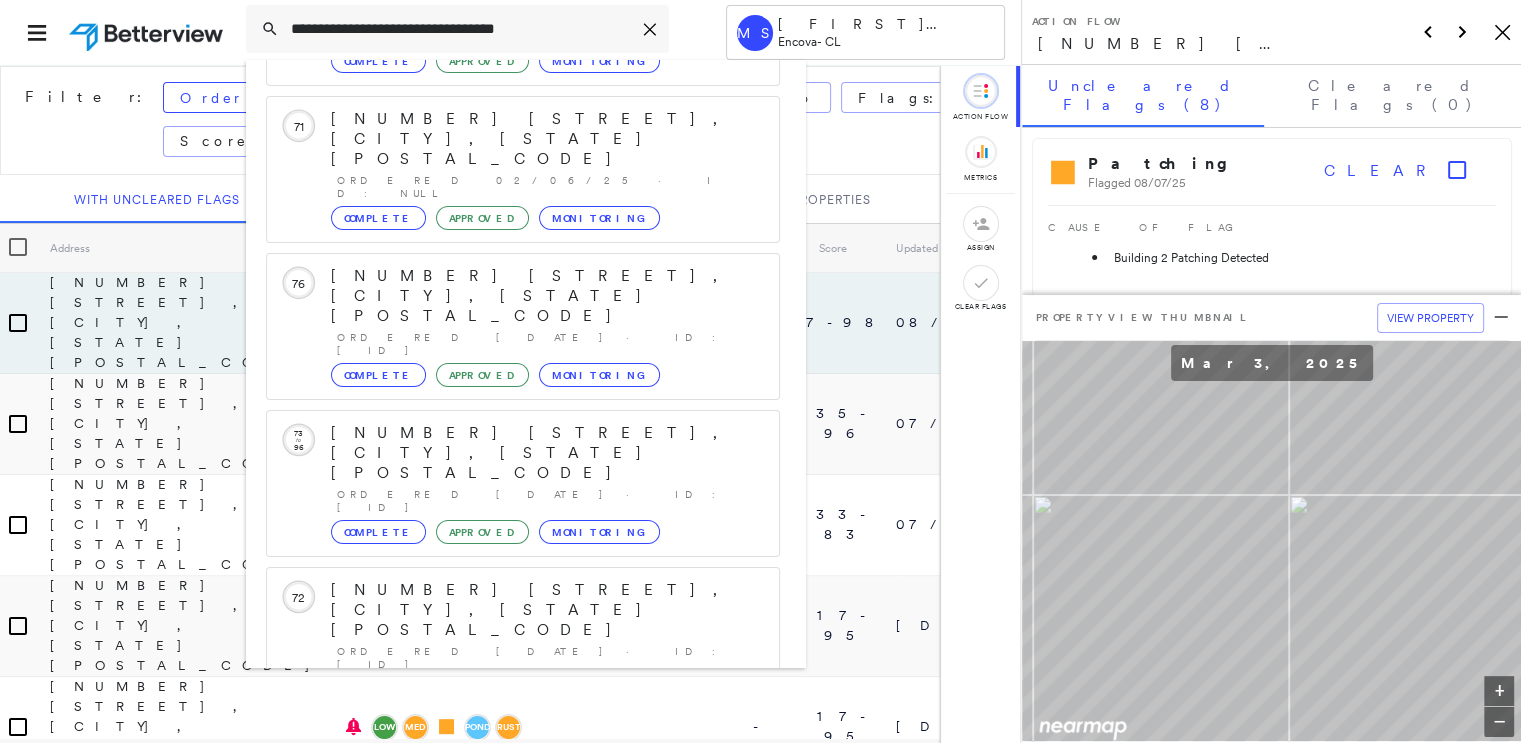 scroll, scrollTop: 724, scrollLeft: 0, axis: vertical 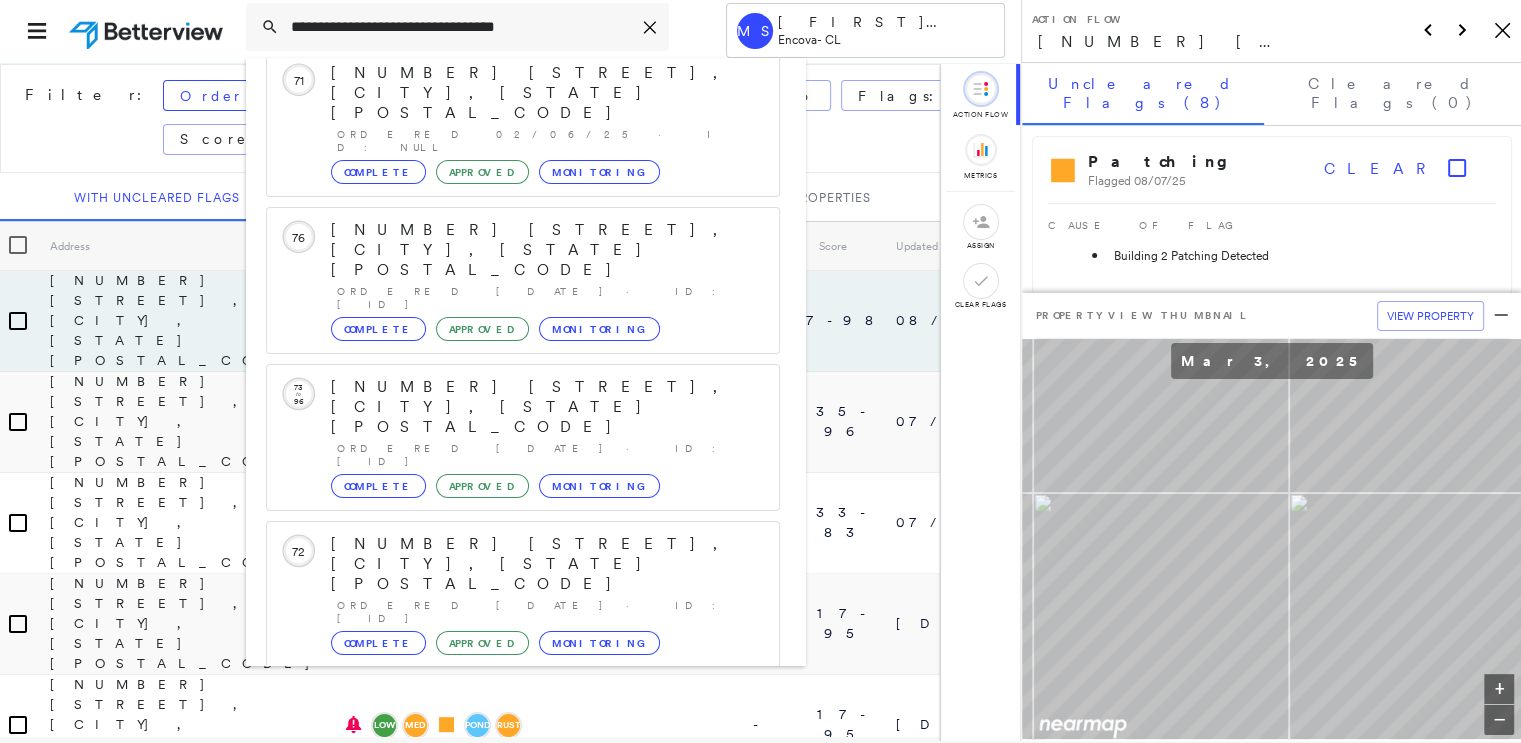 click on "Show  5  more existing properties" at bounding box center (524, 1025) 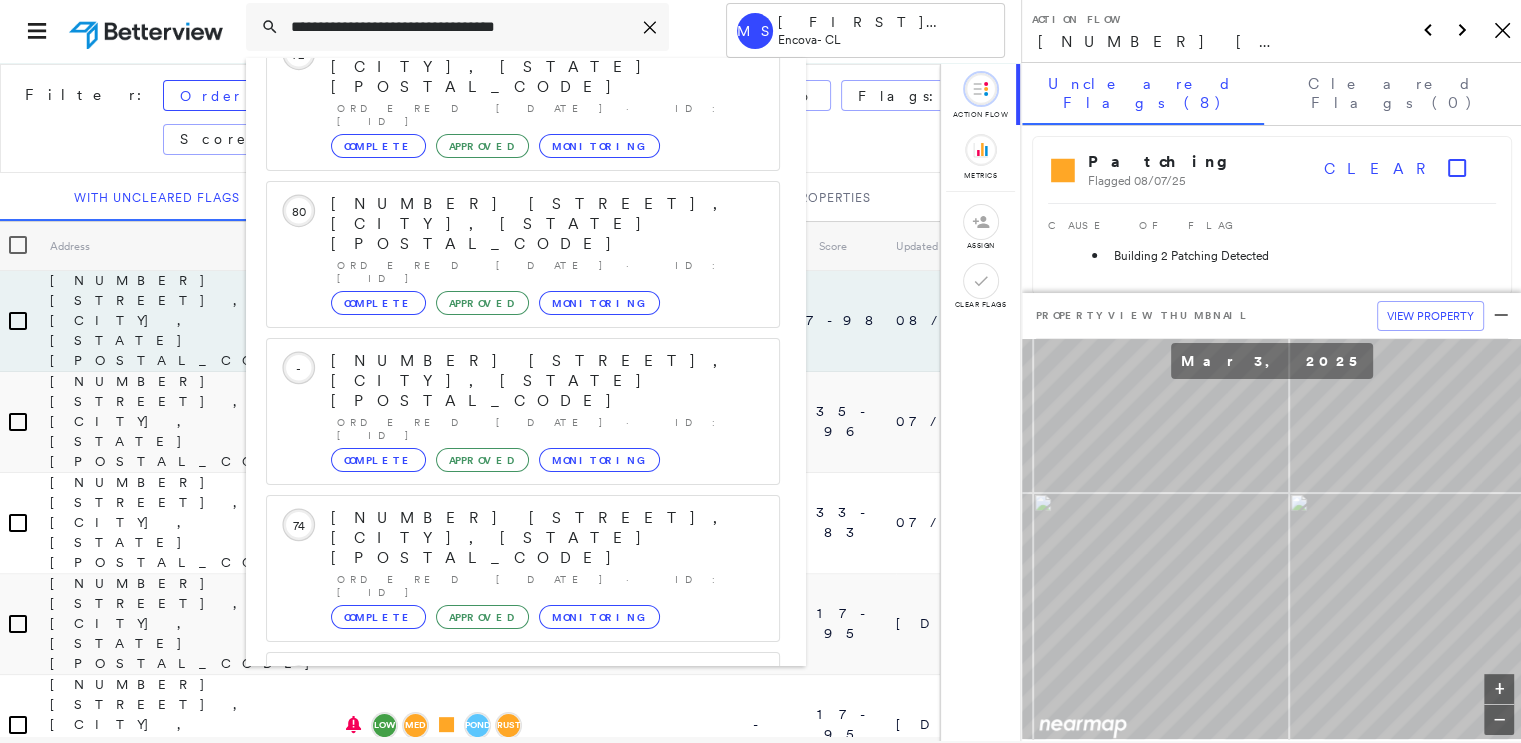 scroll, scrollTop: 1240, scrollLeft: 0, axis: vertical 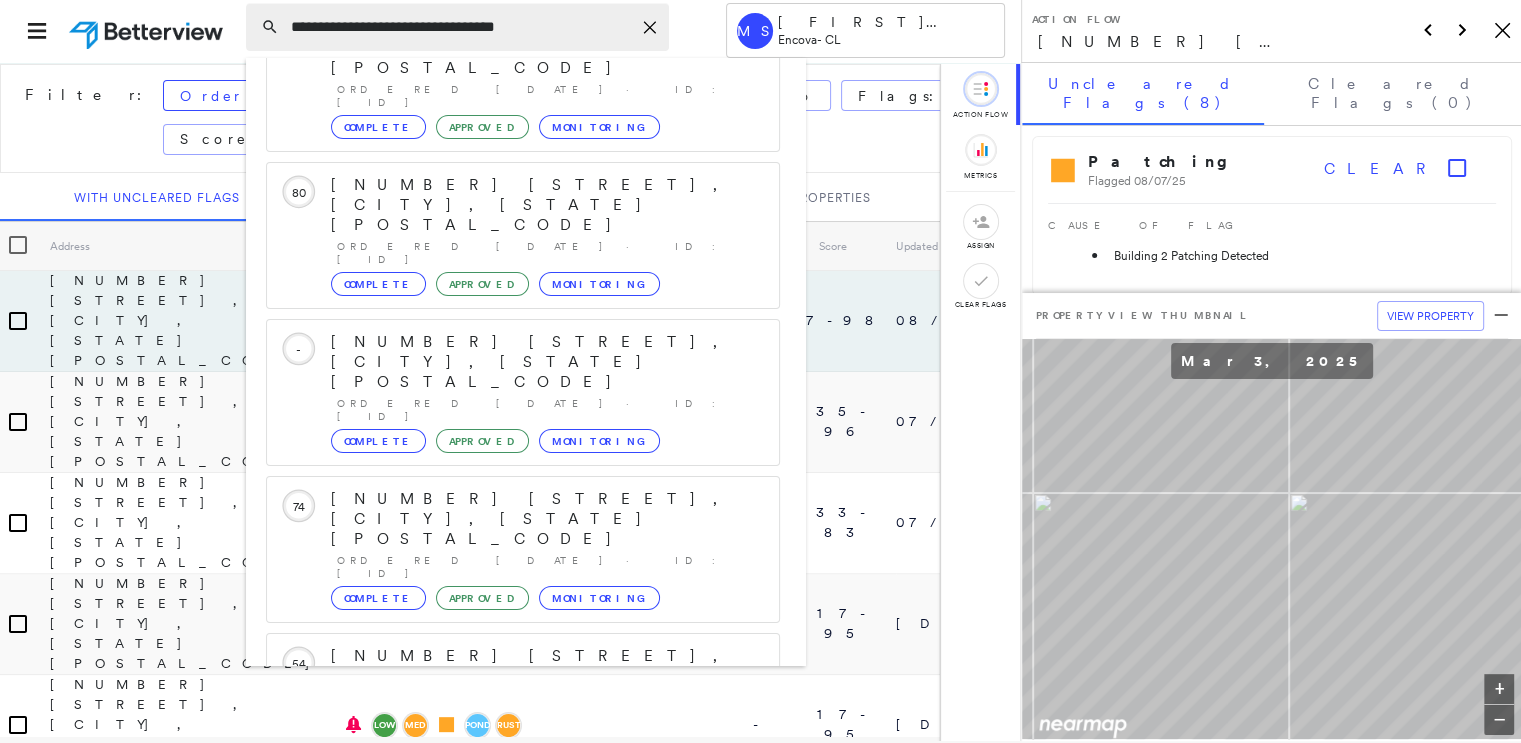 click on "Icon_Closemodal" 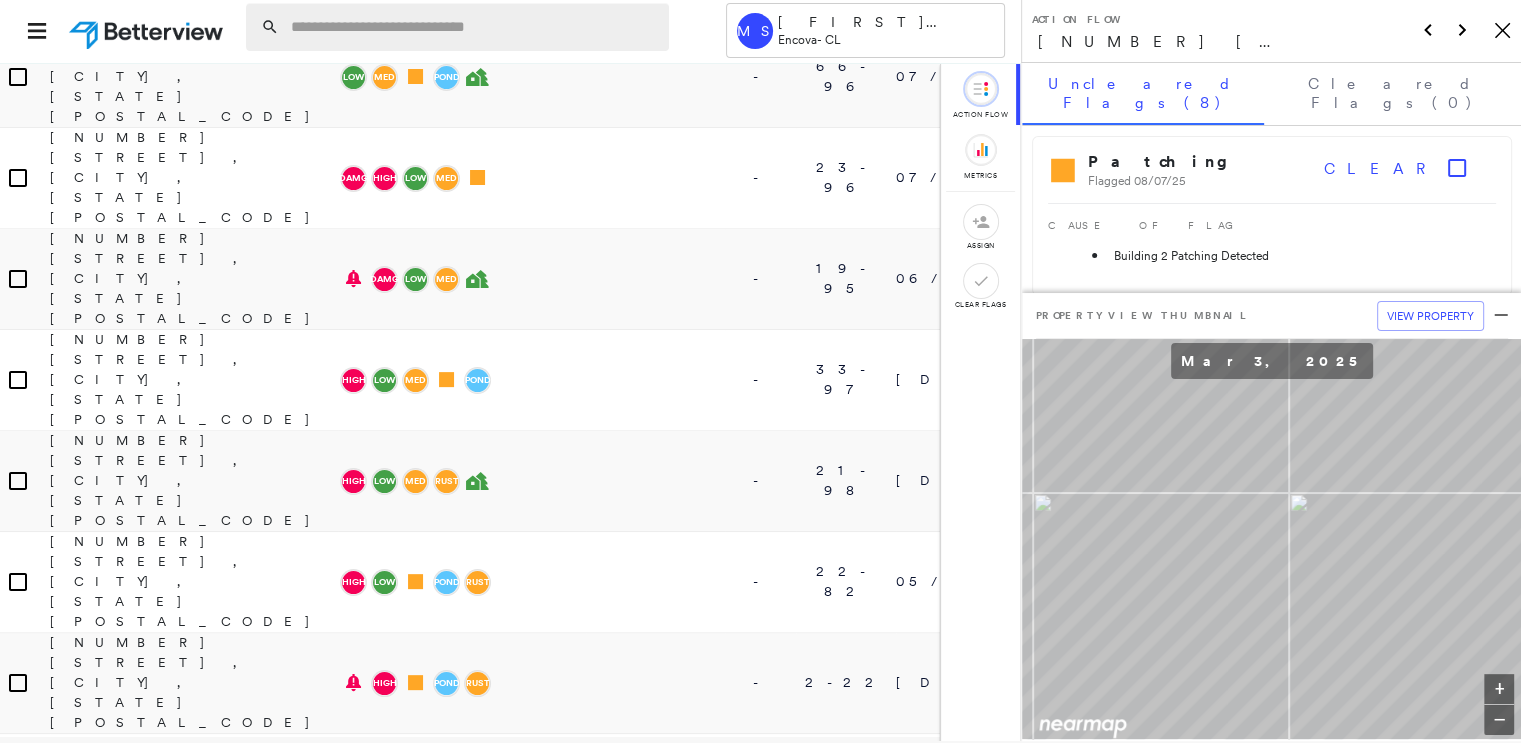 scroll, scrollTop: 2252, scrollLeft: 0, axis: vertical 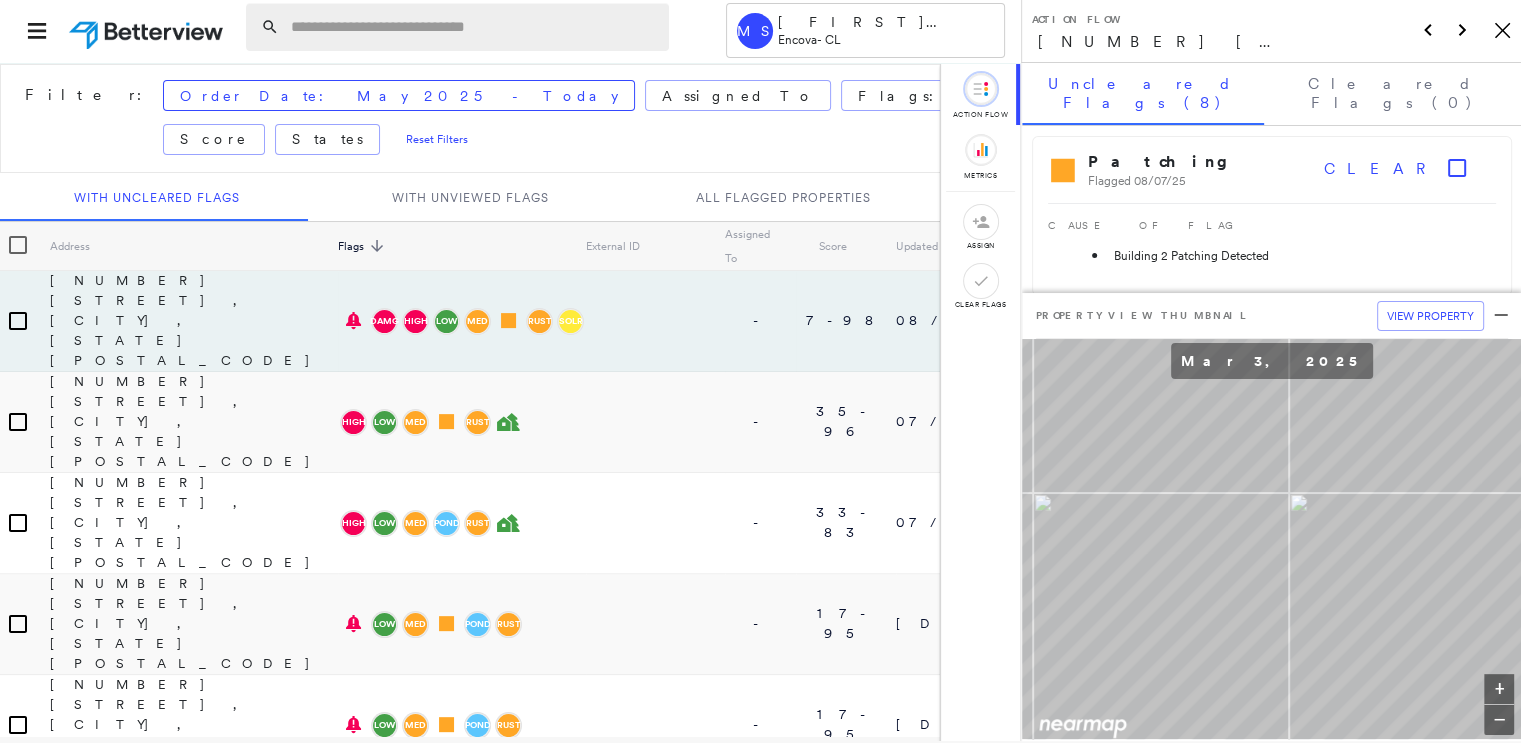 click at bounding box center [474, 27] 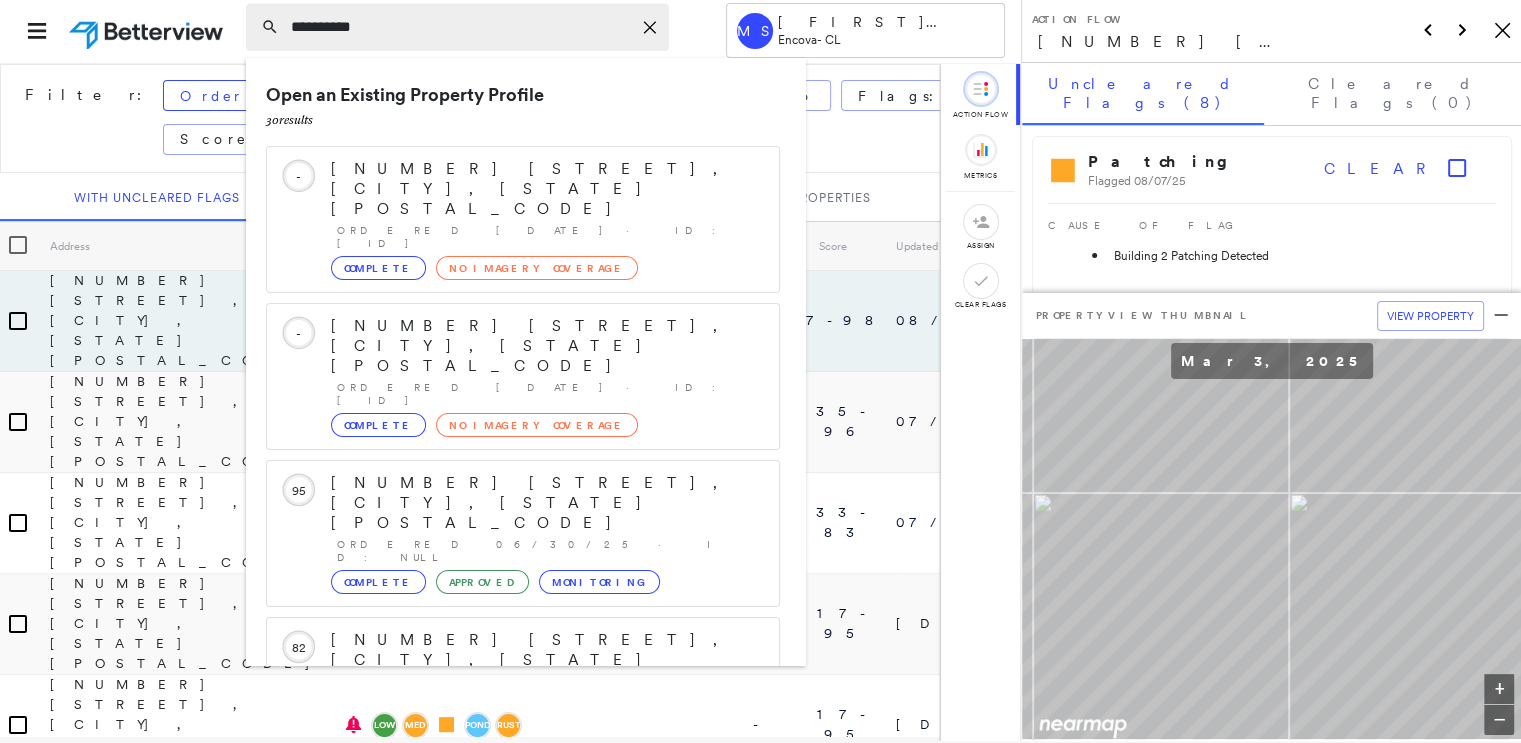 type on "*********" 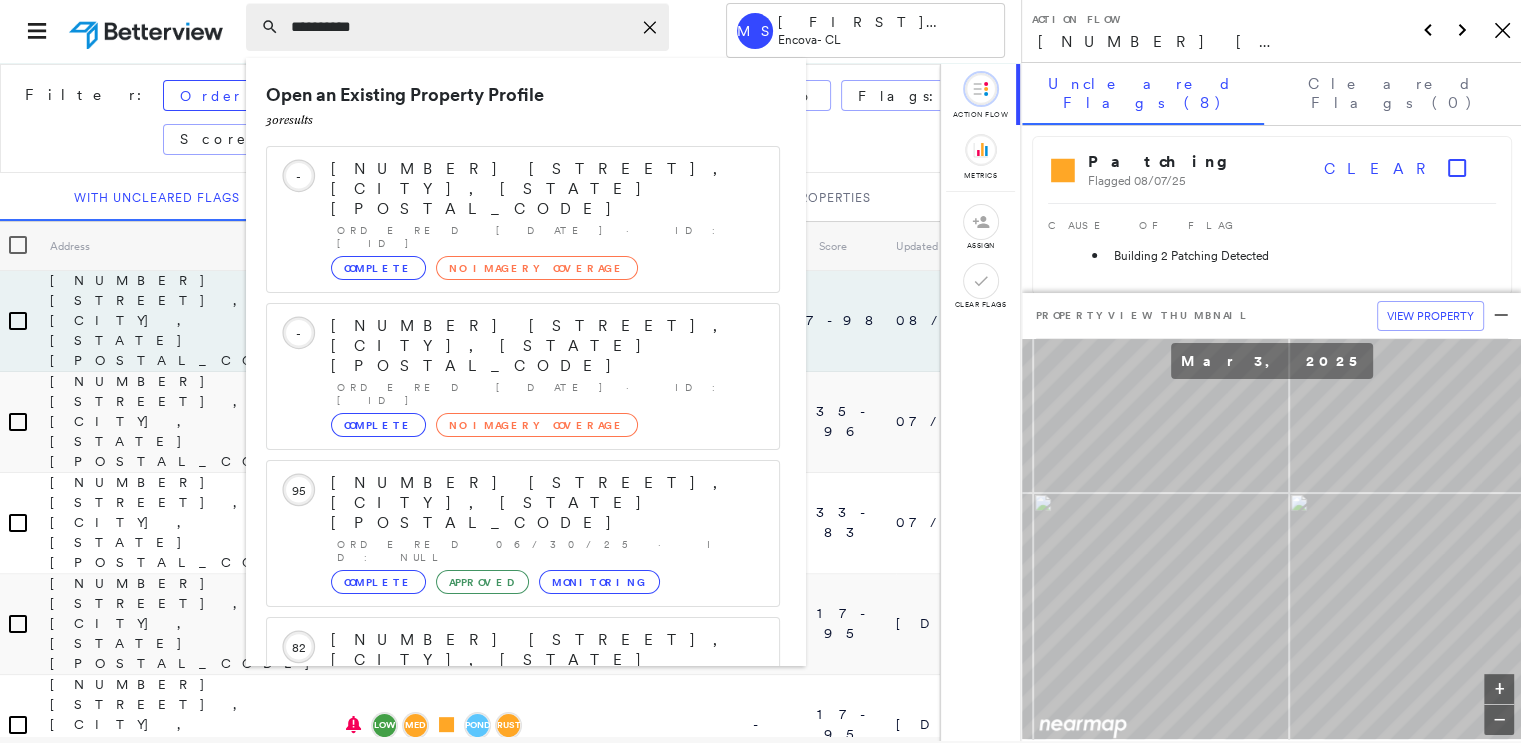 click 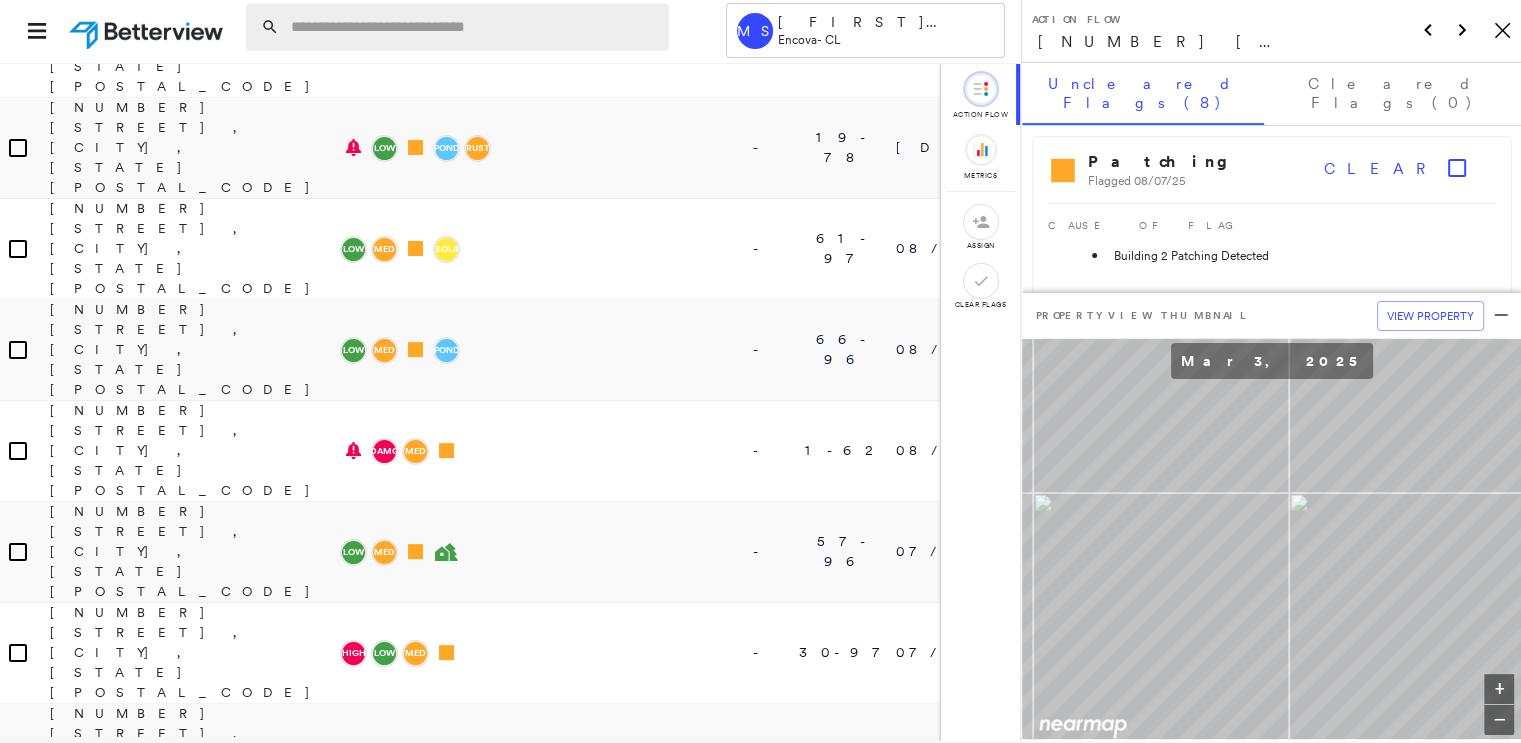 scroll, scrollTop: 3000, scrollLeft: 0, axis: vertical 